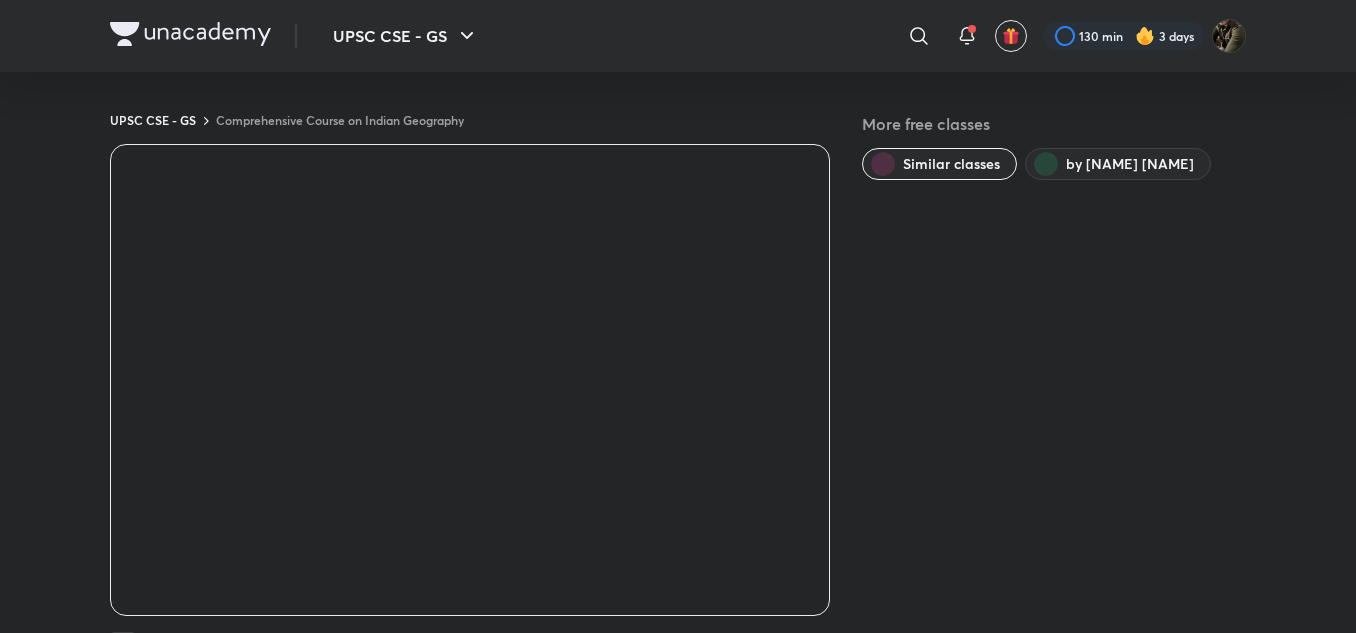 scroll, scrollTop: 0, scrollLeft: 0, axis: both 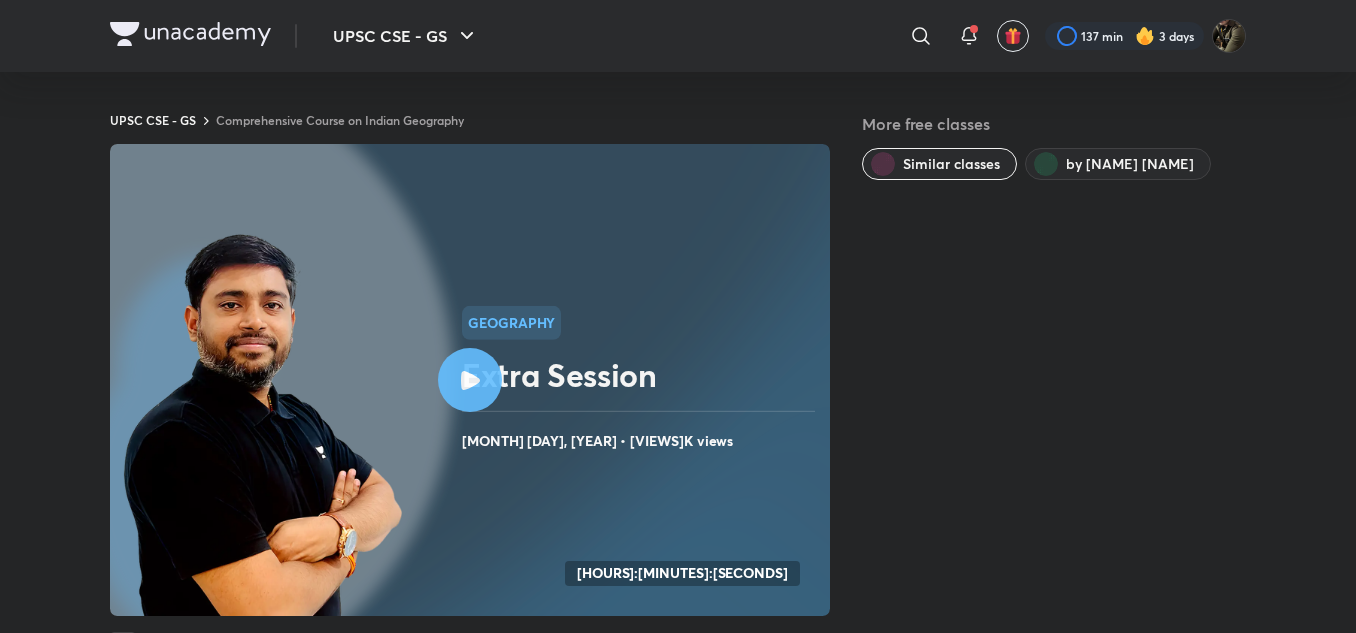 click at bounding box center (470, 380) 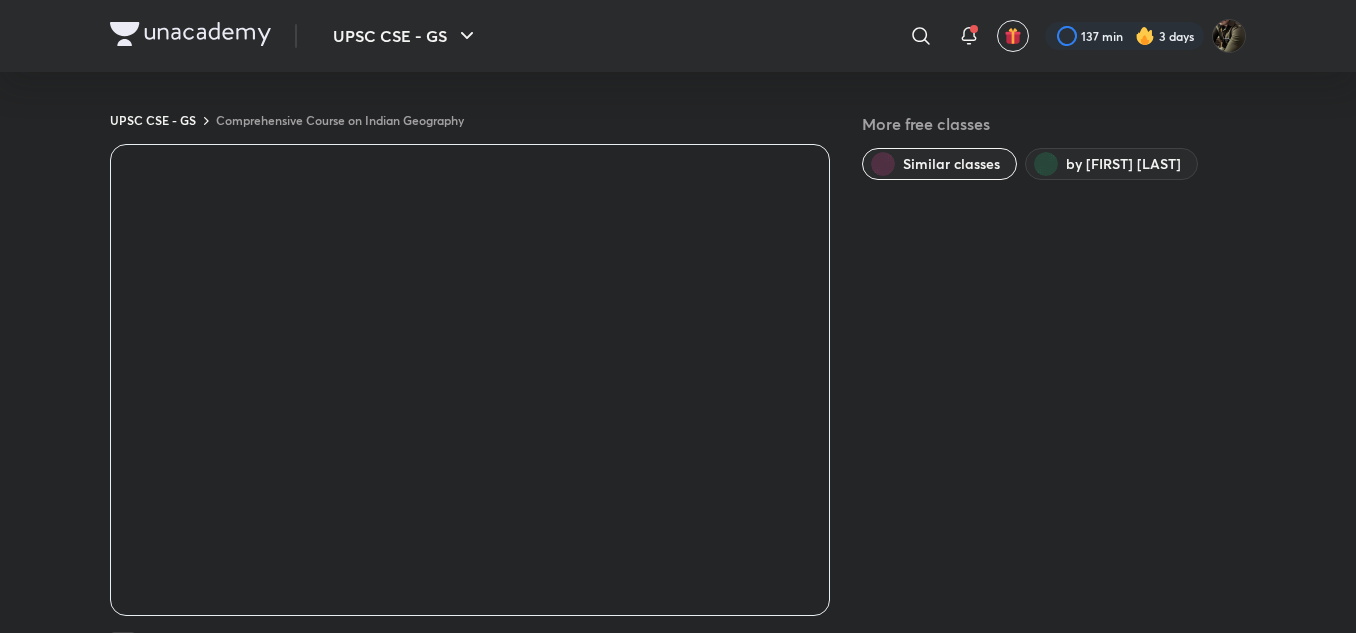 scroll, scrollTop: 0, scrollLeft: 0, axis: both 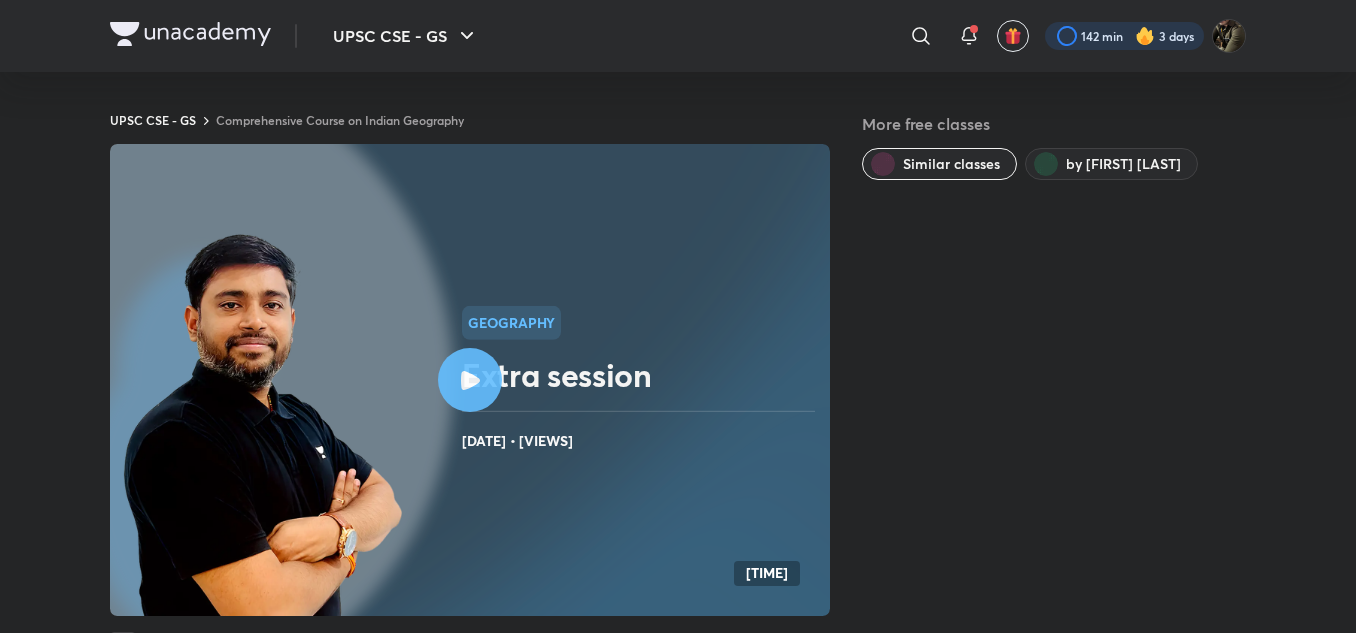 click at bounding box center (1124, 36) 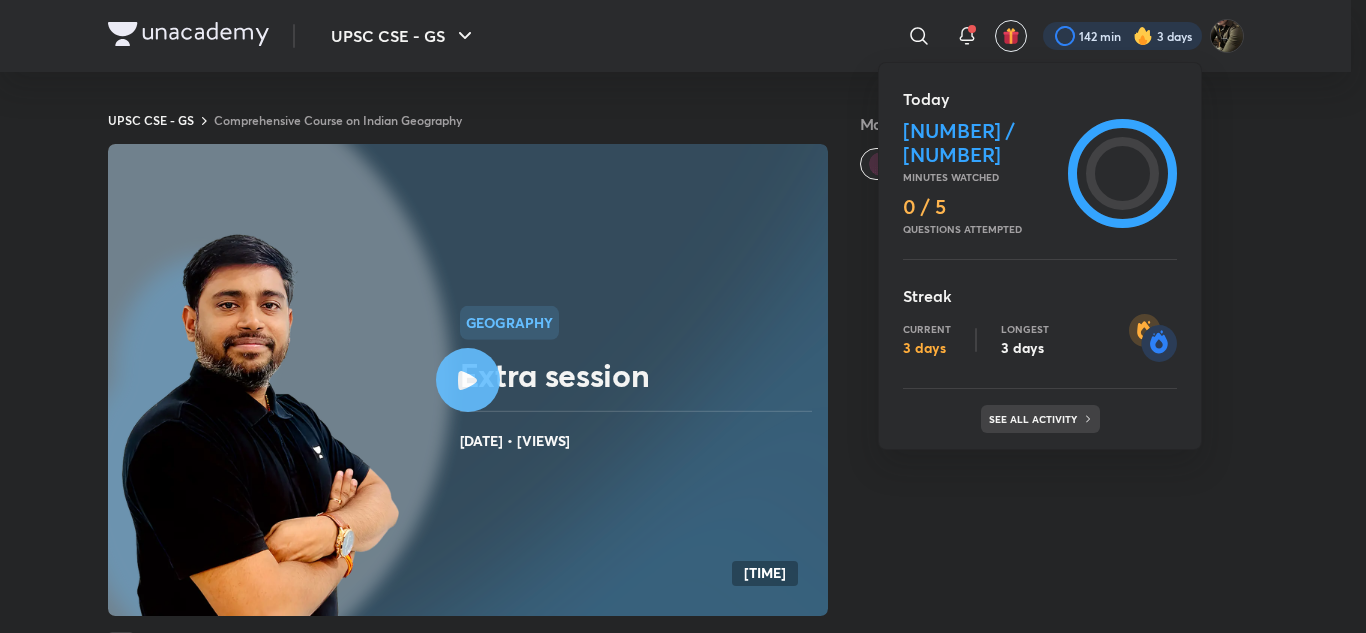 click on "See all activity" at bounding box center (1040, 419) 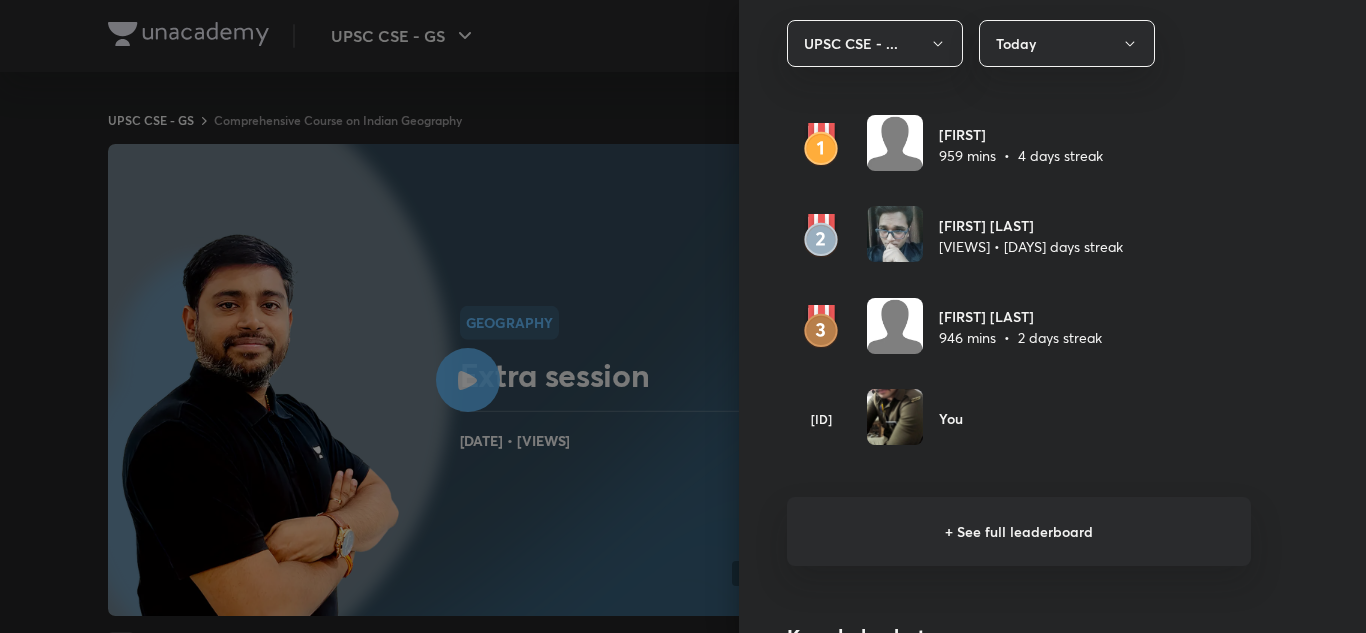 scroll, scrollTop: 1215, scrollLeft: 0, axis: vertical 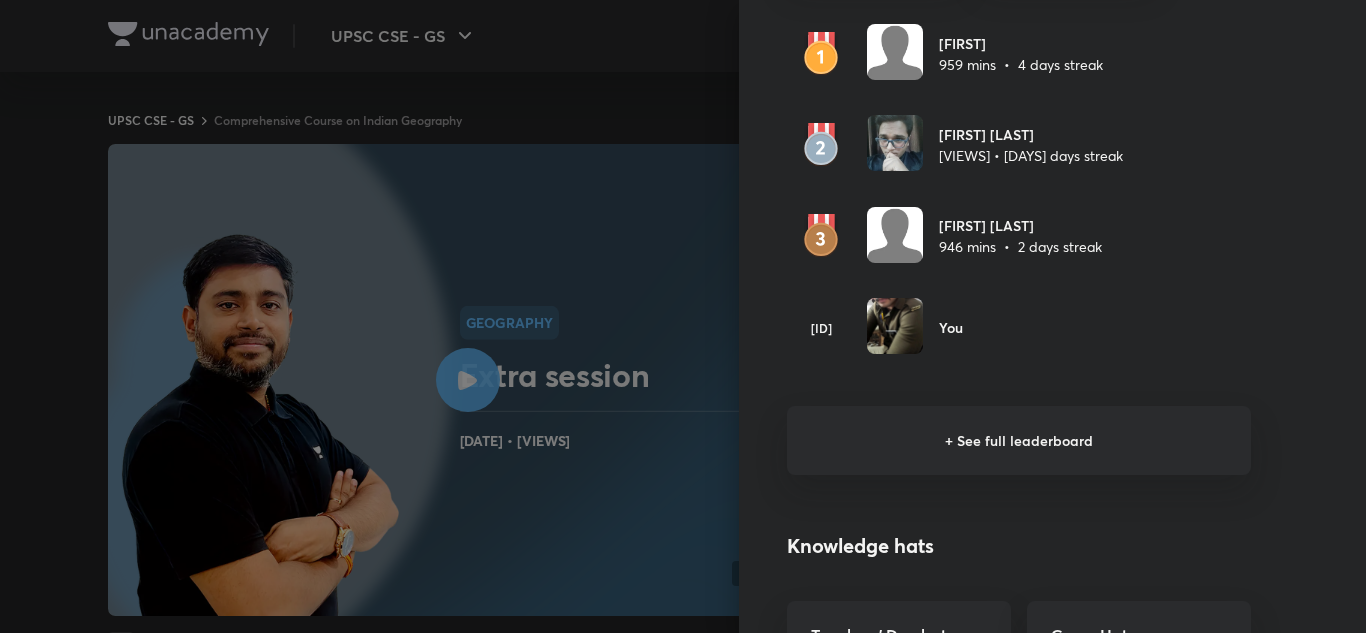 click on "+ See full leaderboard" at bounding box center (1019, 440) 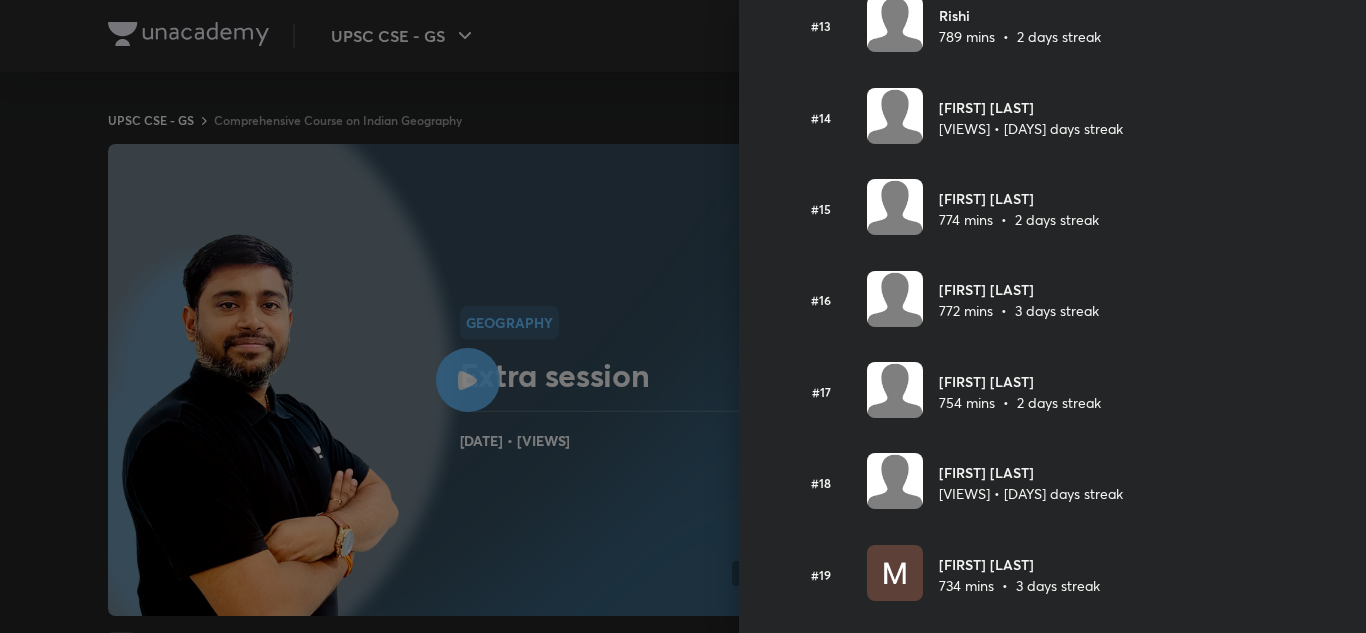 scroll, scrollTop: 1297, scrollLeft: 0, axis: vertical 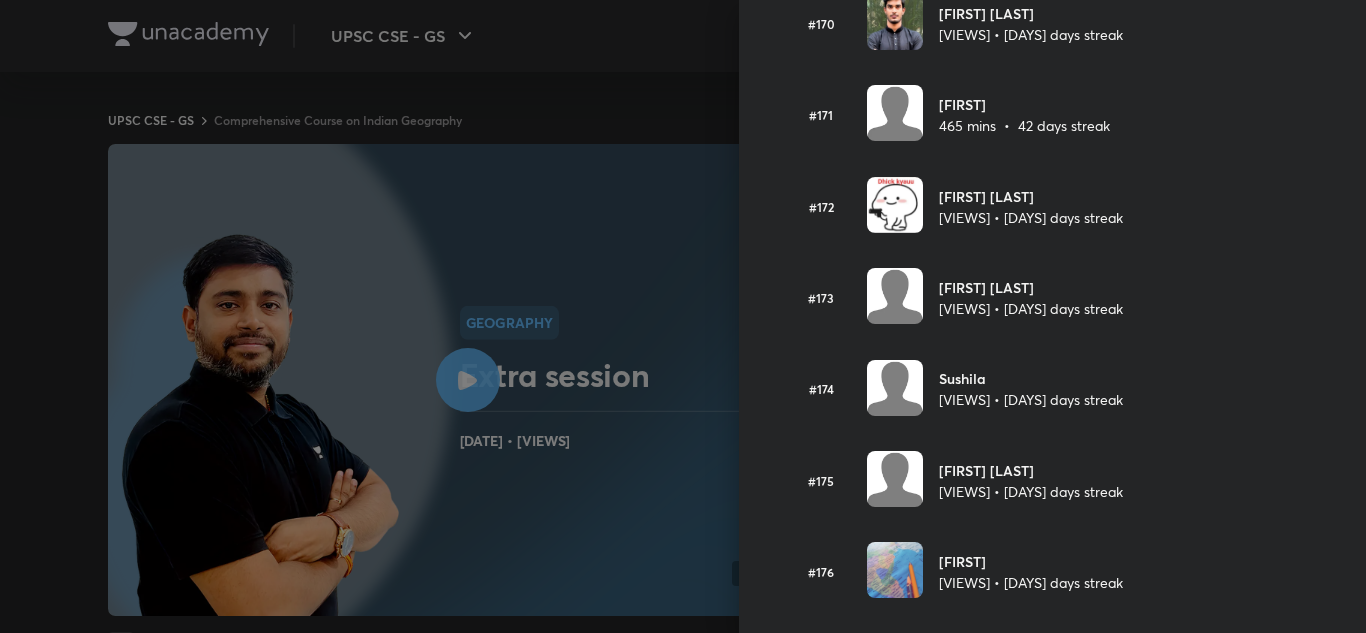 click at bounding box center (895, 845) 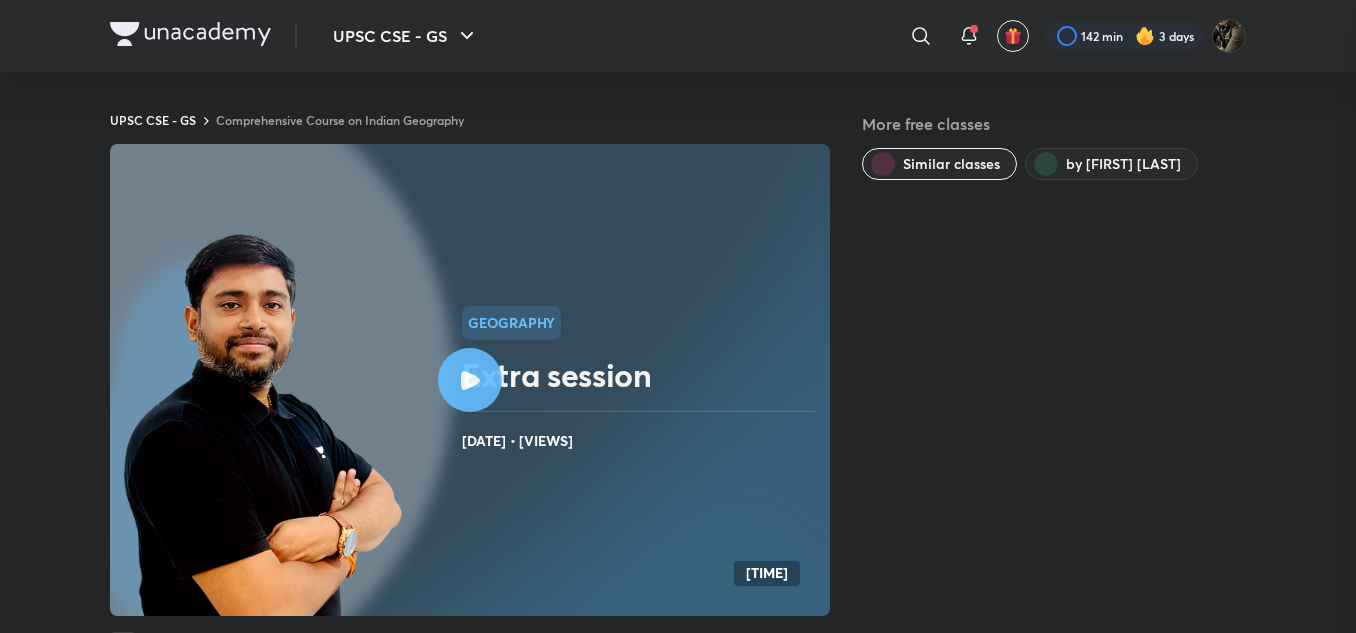 scroll, scrollTop: 0, scrollLeft: 0, axis: both 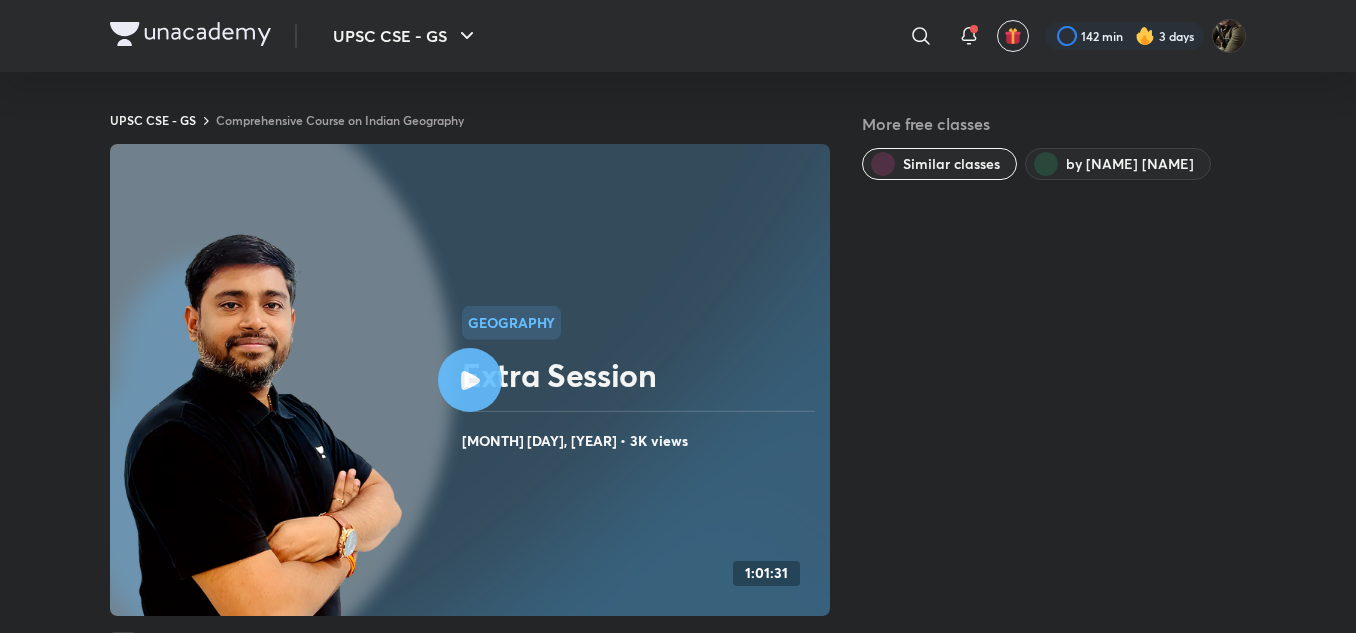 click at bounding box center (190, 34) 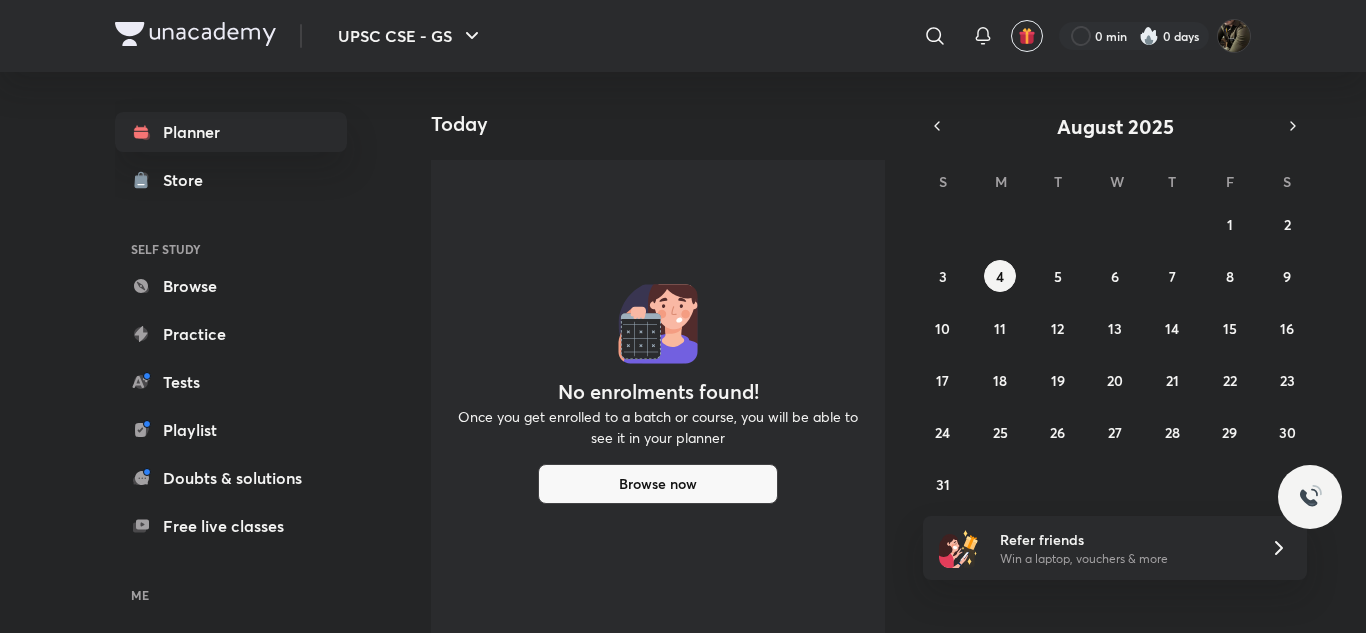 scroll, scrollTop: 0, scrollLeft: 0, axis: both 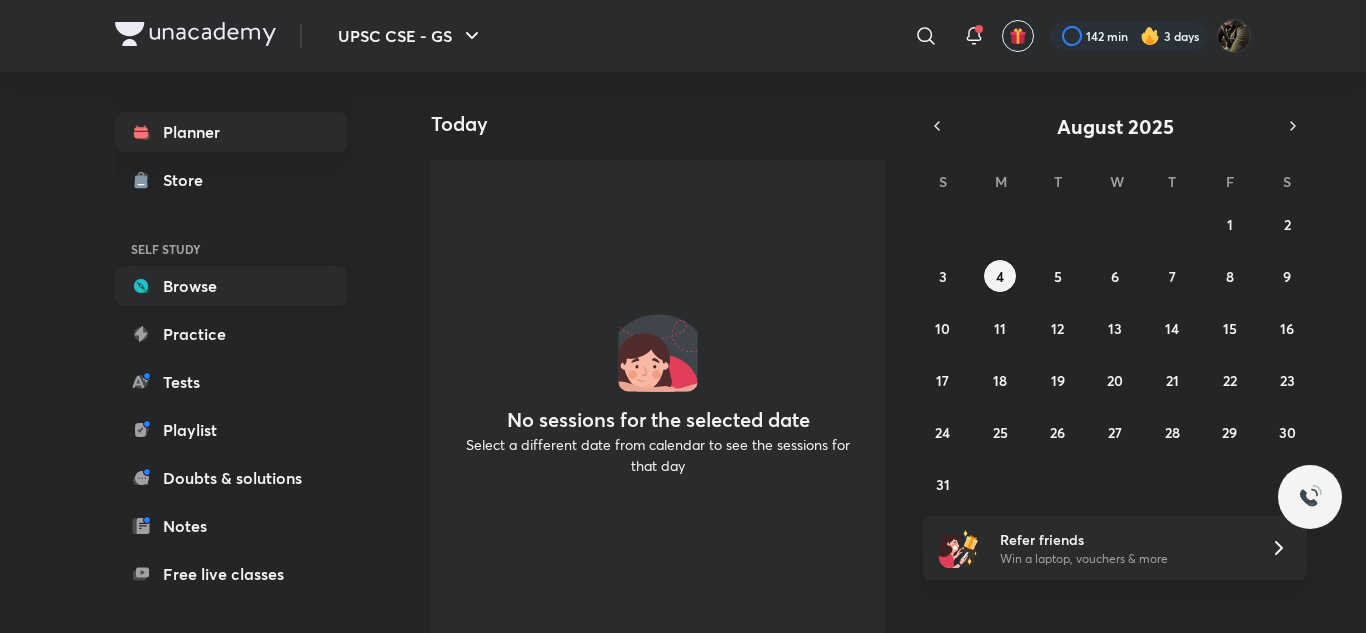 click on "Browse" at bounding box center (231, 286) 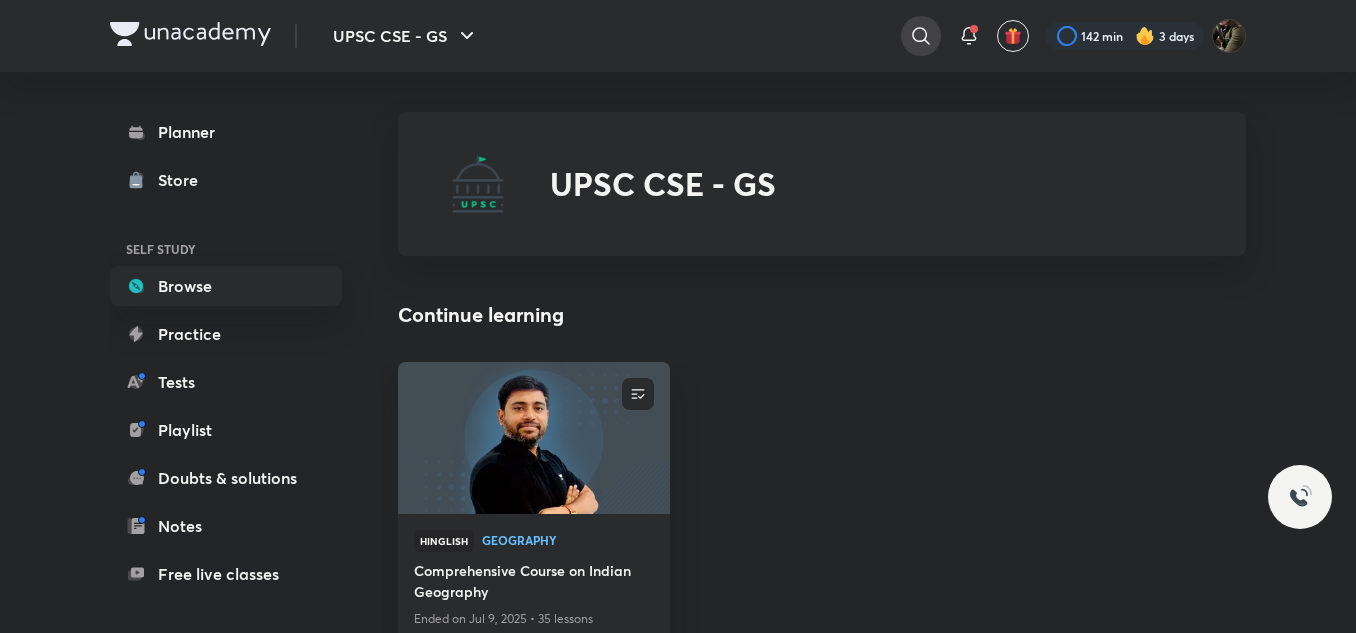 click 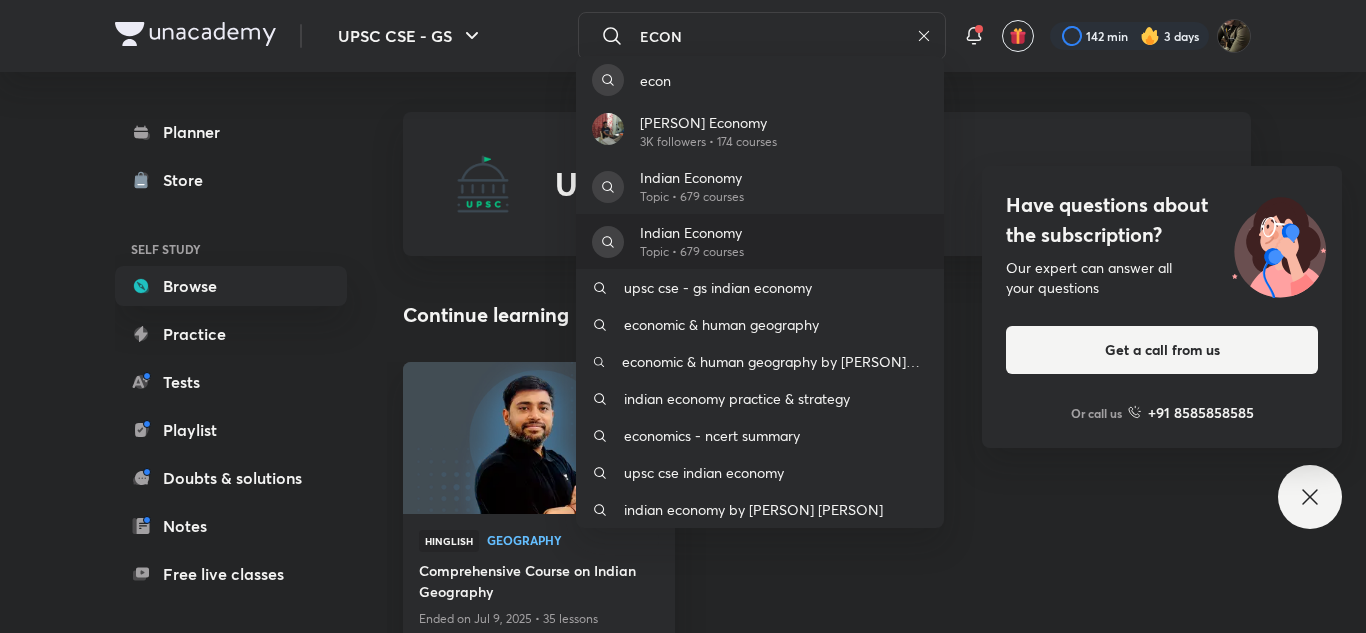 type on "ECON" 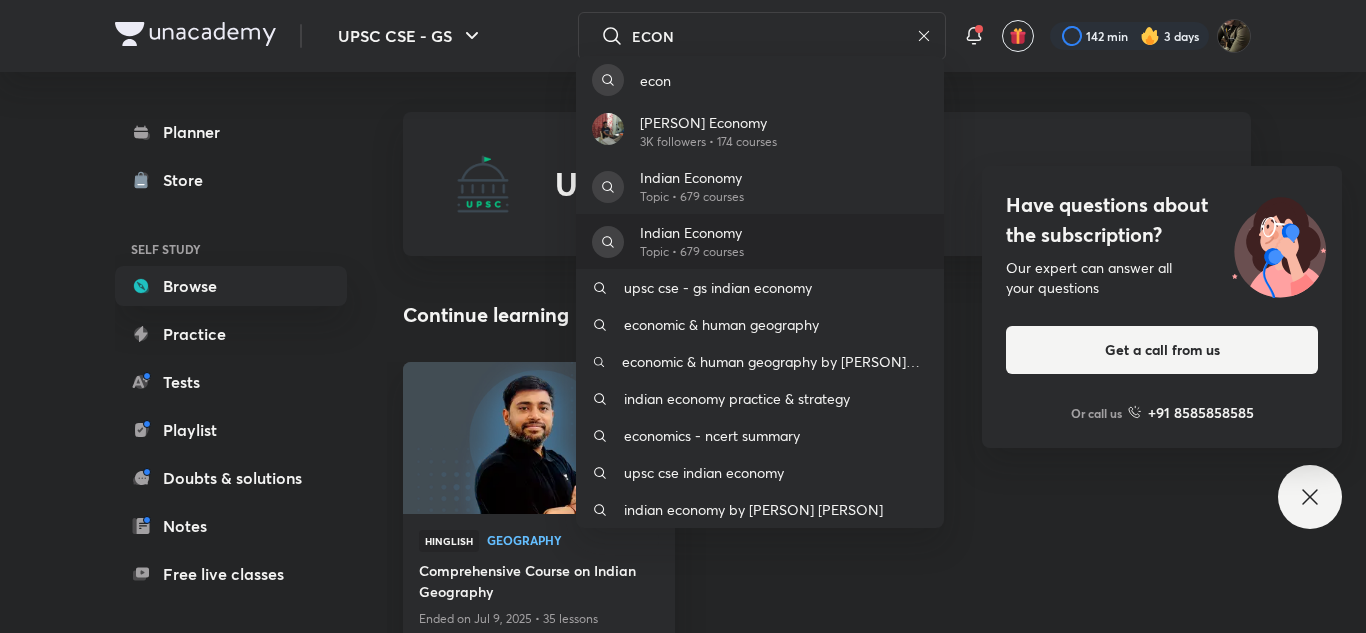 click on "Indian Economy Topic • 679 courses" at bounding box center (760, 241) 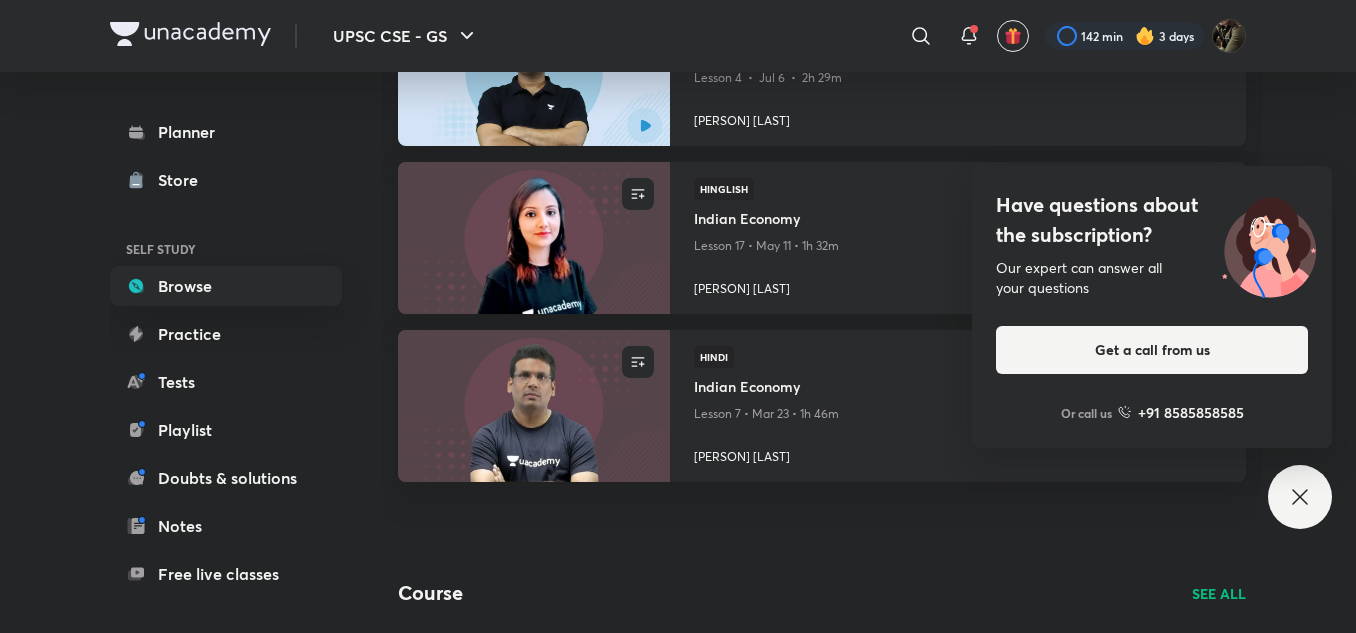 scroll, scrollTop: 65, scrollLeft: 0, axis: vertical 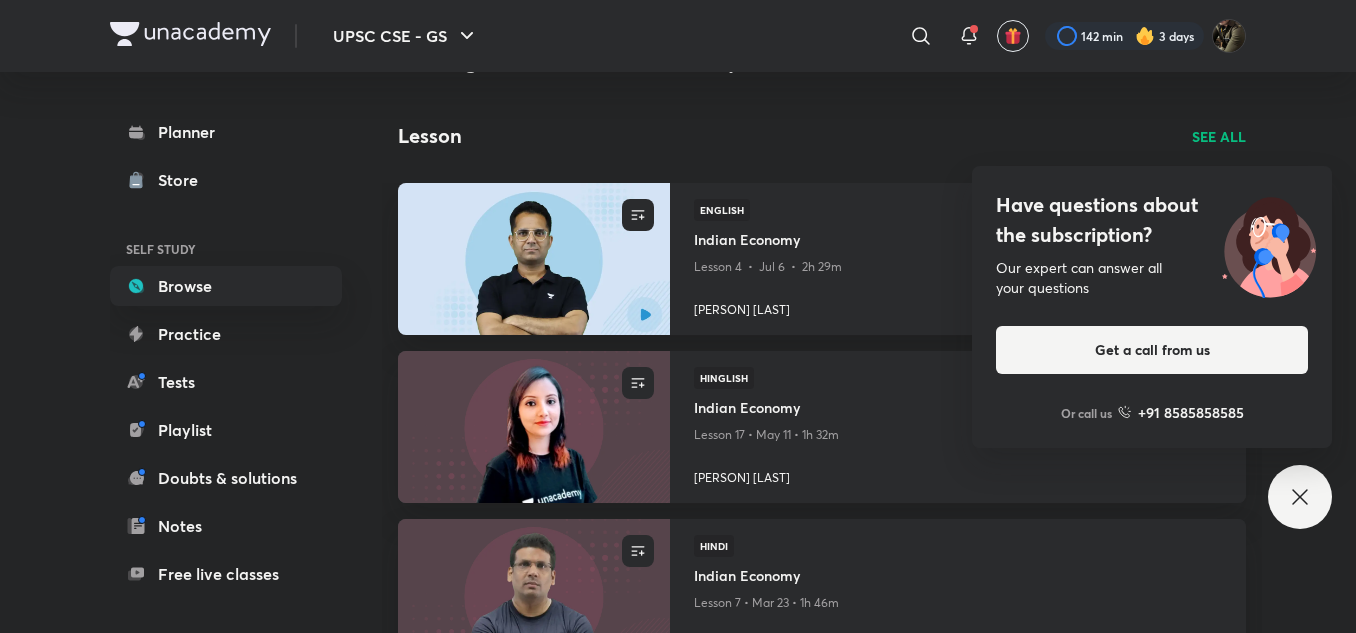 click 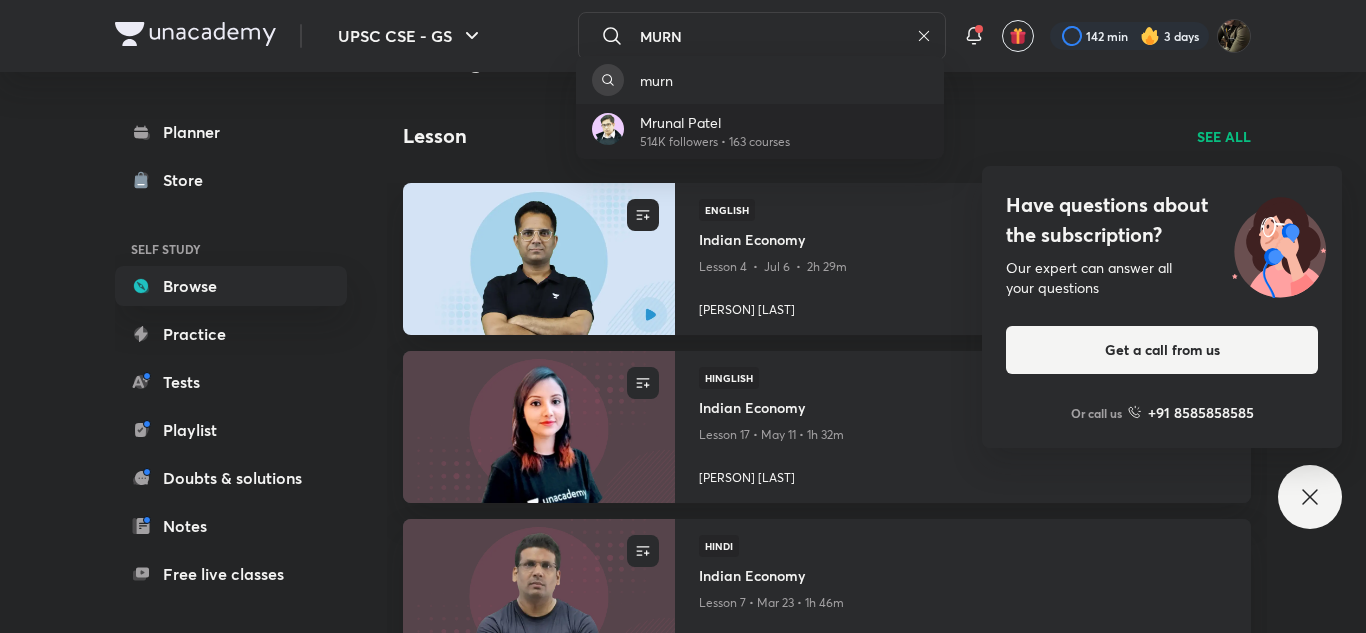 type on "MURN" 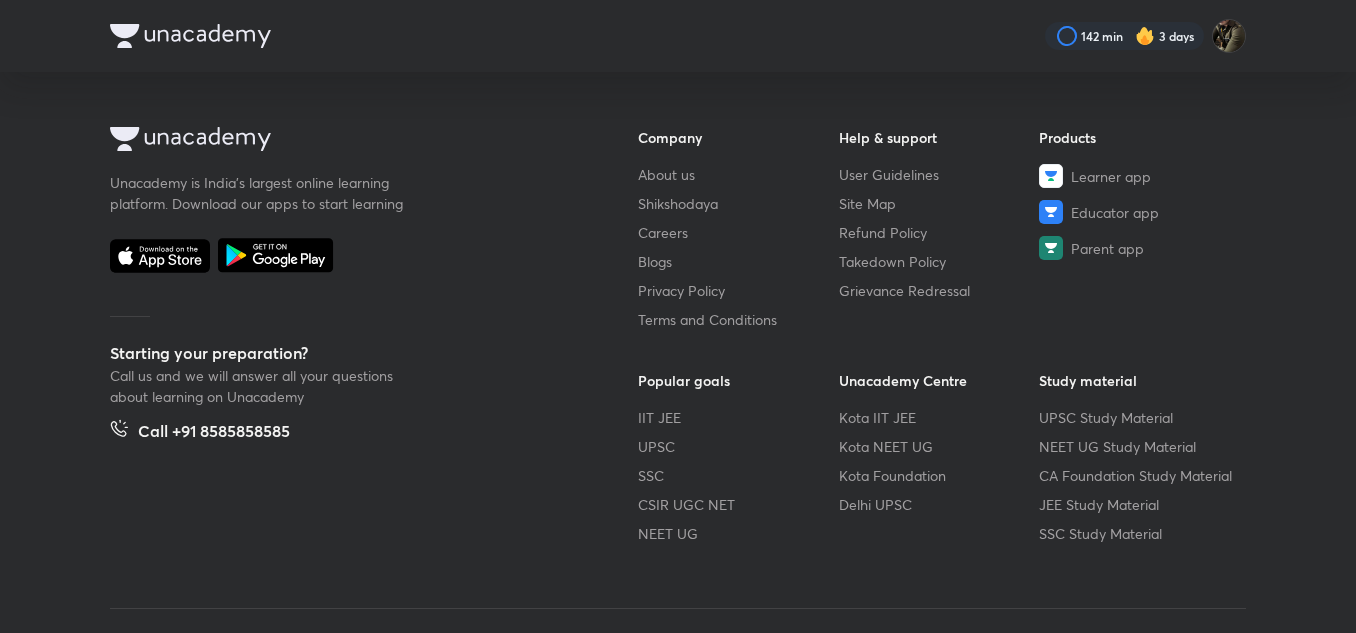 scroll, scrollTop: 0, scrollLeft: 0, axis: both 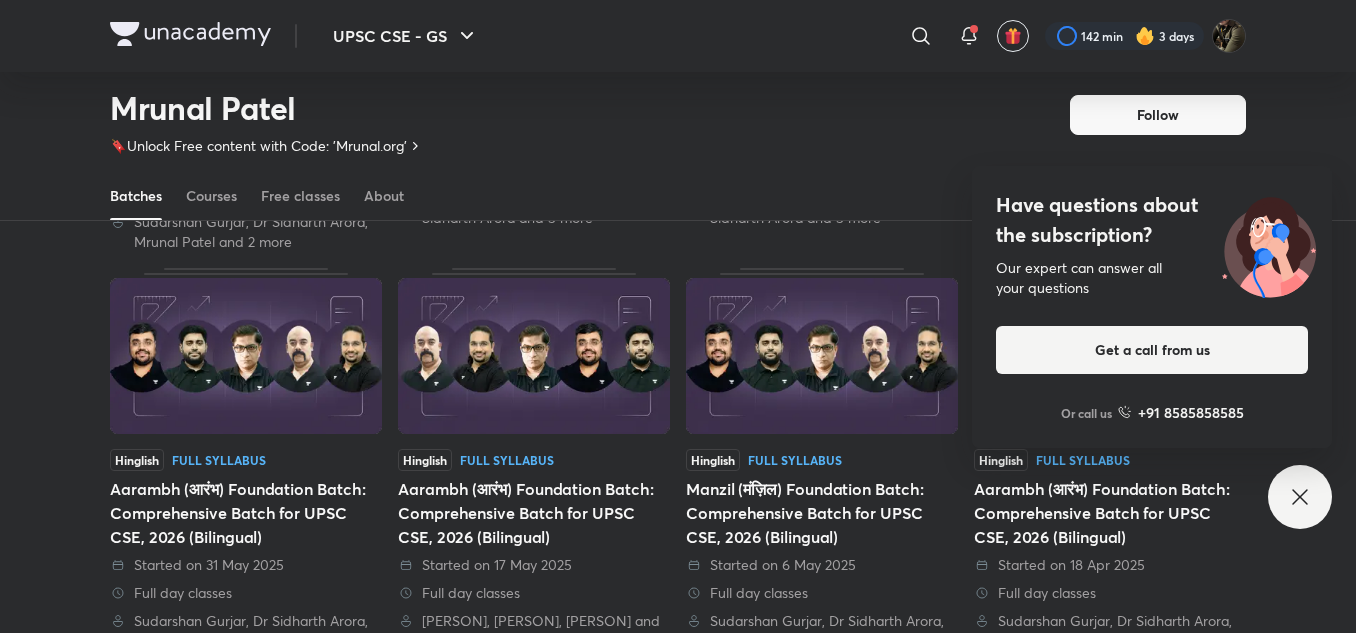 click on "Aarambh (आरंभ) Foundation Batch: Comprehensive Batch for UPSC CSE, 2026 (Bilingual)" at bounding box center [1110, 513] 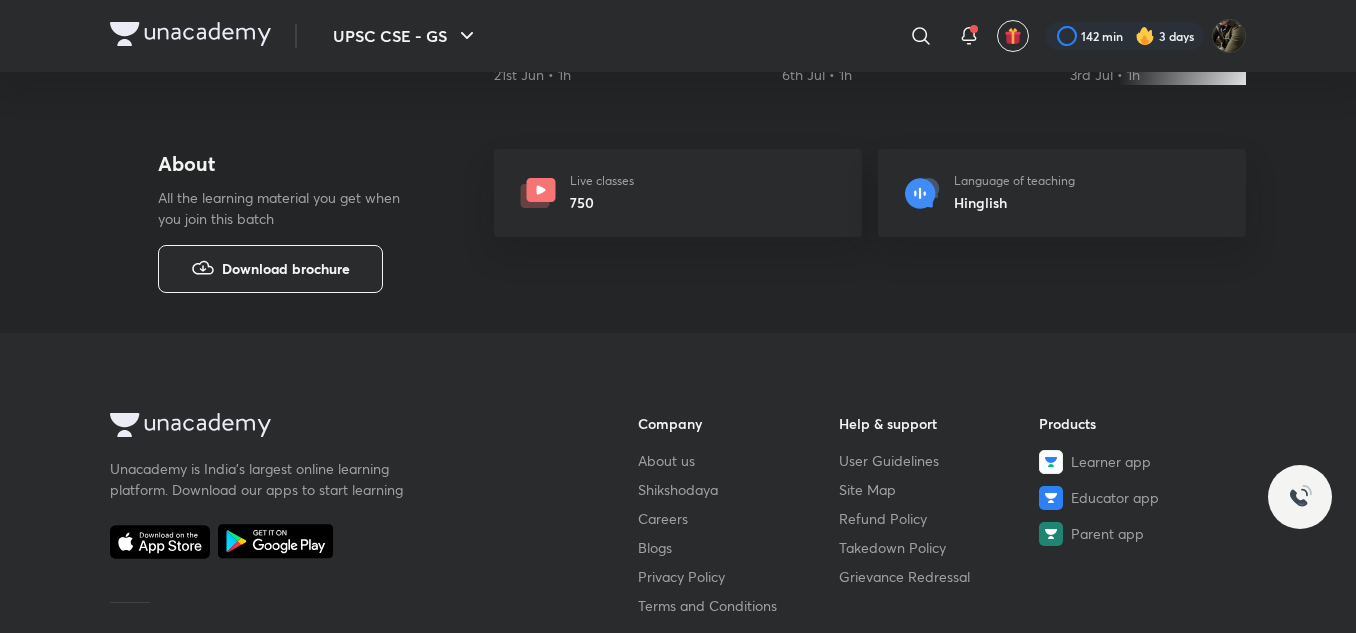 scroll, scrollTop: 0, scrollLeft: 0, axis: both 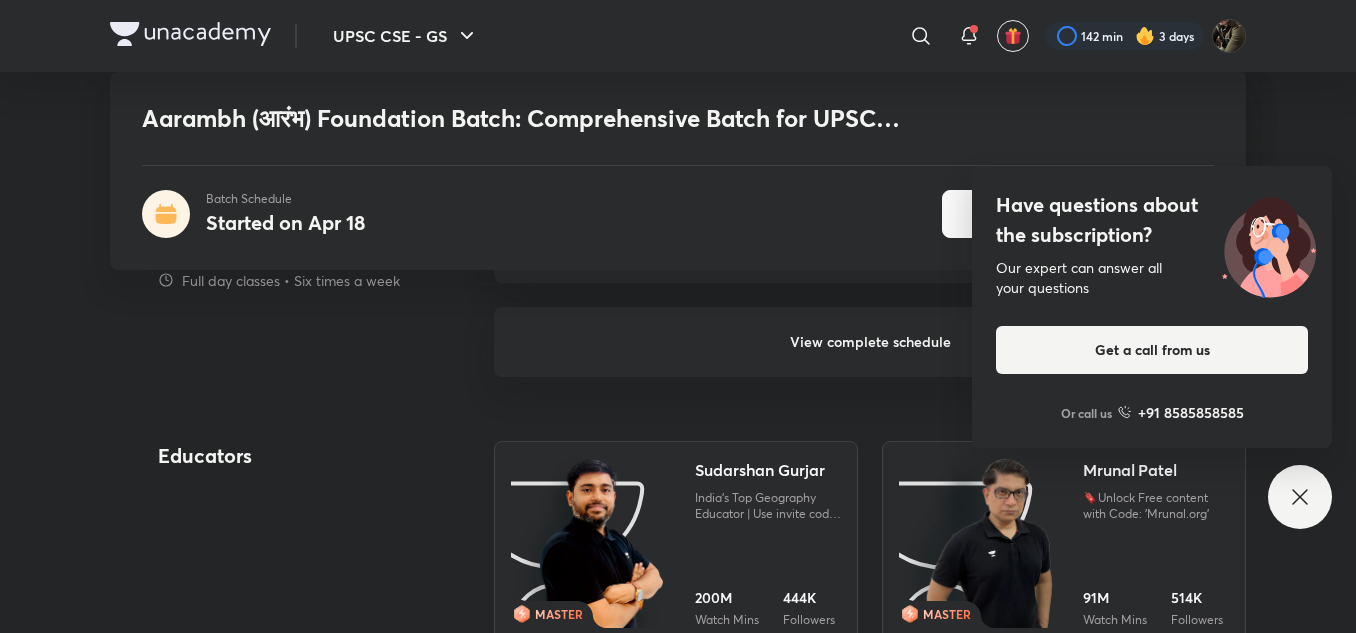 click on "🔖Unlock Free content with Code: 'Mrunal.org'" at bounding box center [1156, 506] 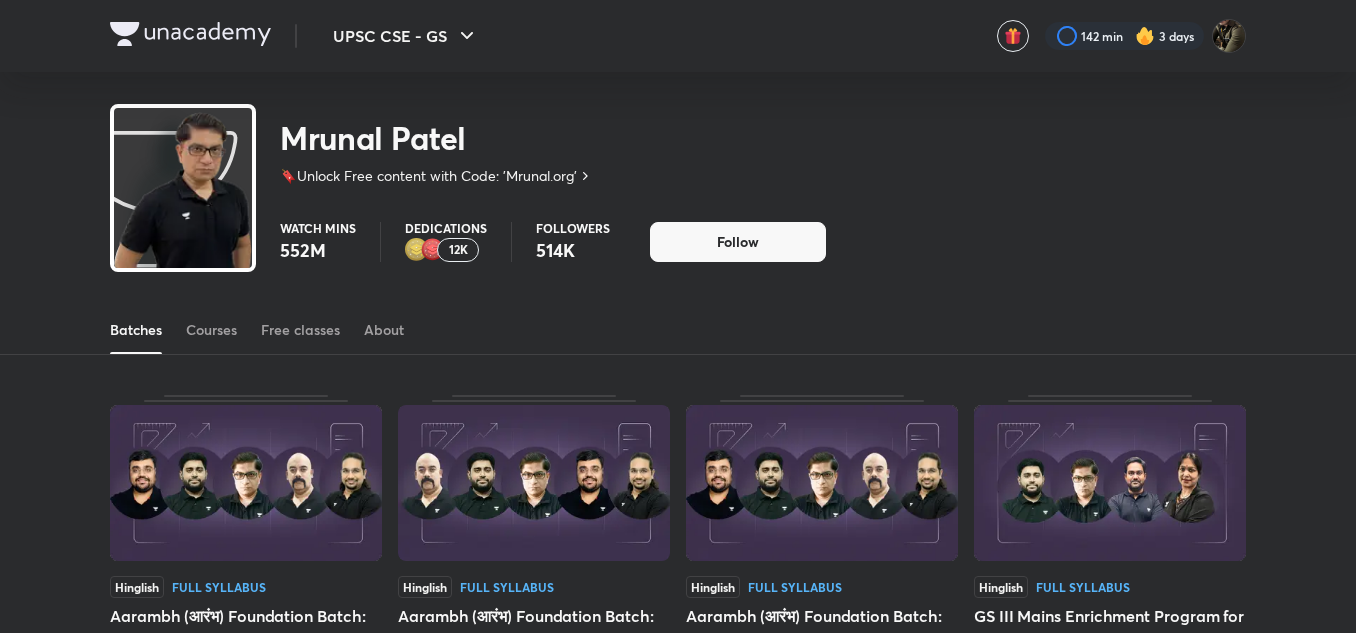 scroll, scrollTop: 0, scrollLeft: 0, axis: both 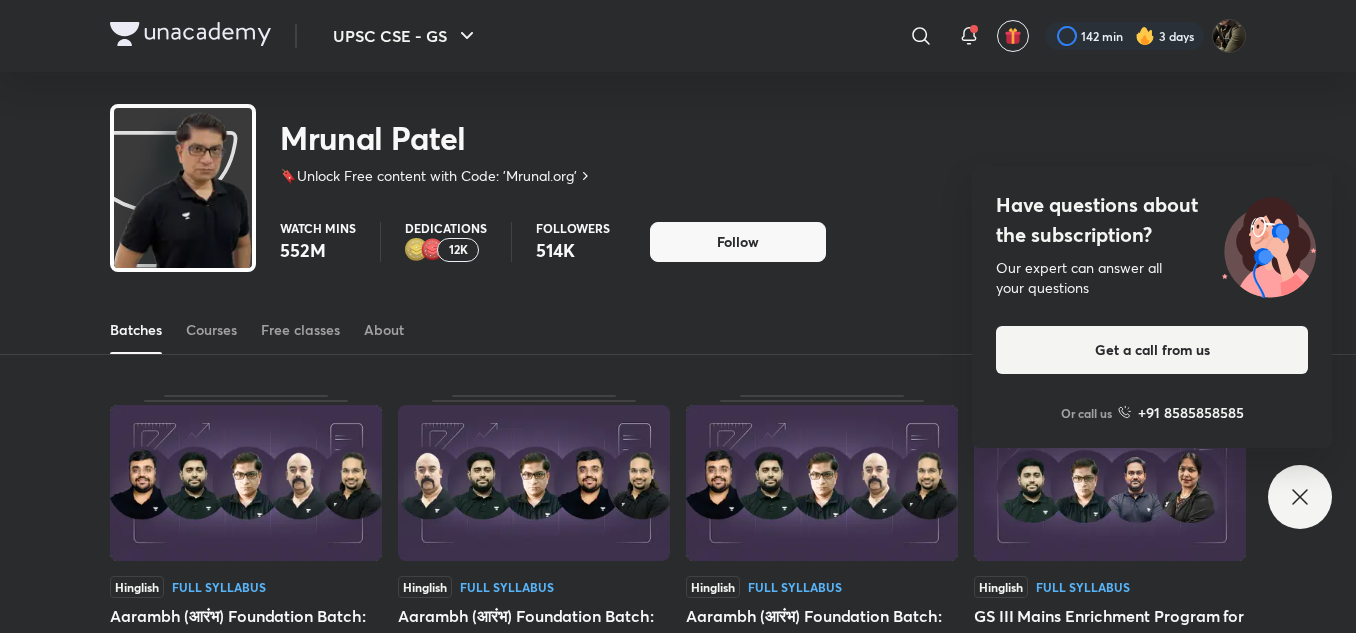 click on "🔖Unlock Free content with Code: 'Mrunal.org'" at bounding box center (428, 176) 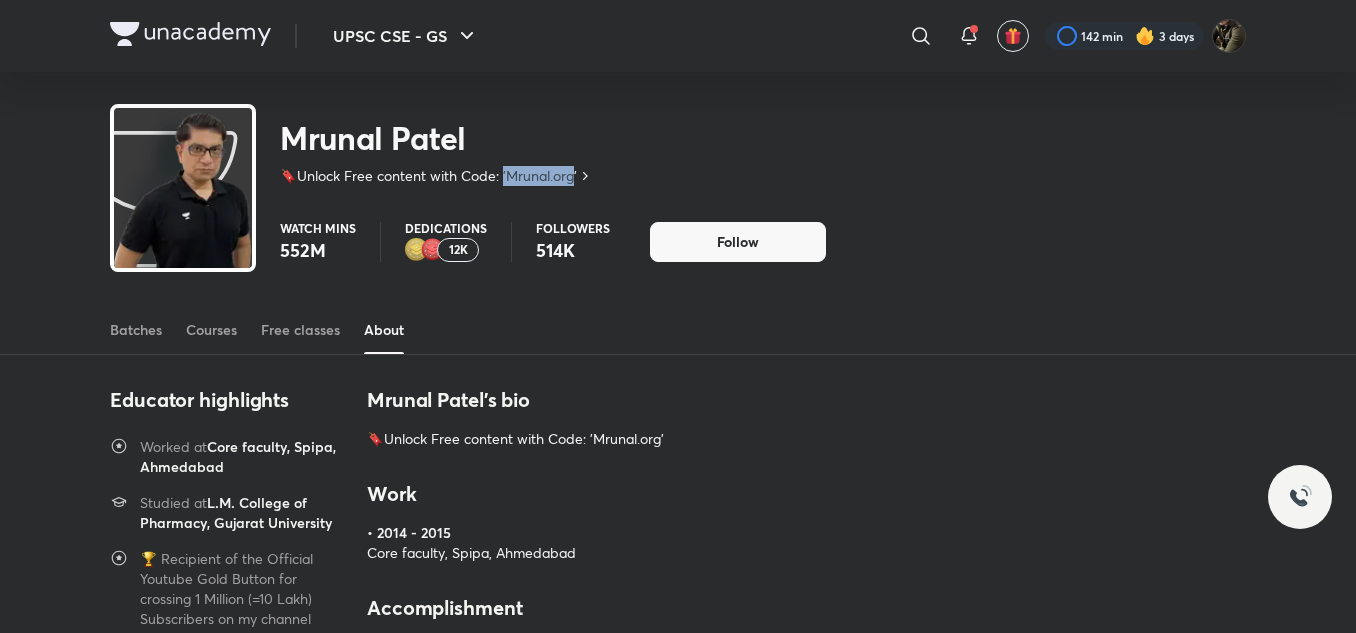 drag, startPoint x: 506, startPoint y: 177, endPoint x: 574, endPoint y: 176, distance: 68.007355 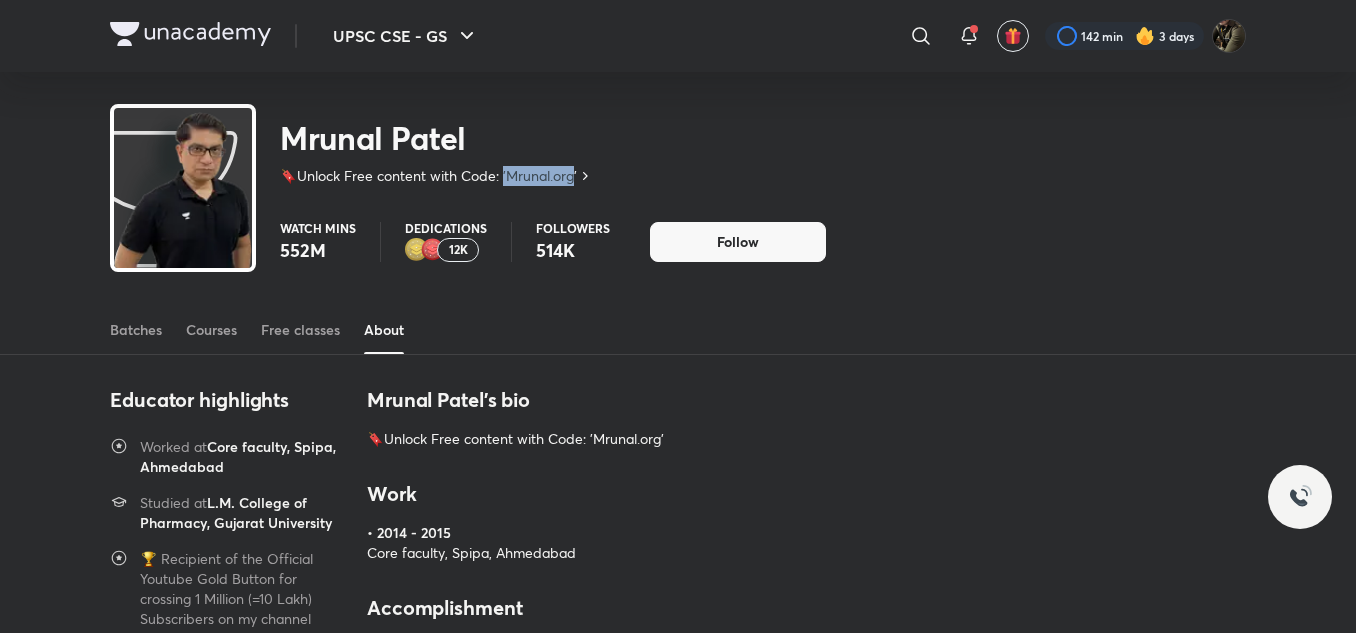 copy on "[DOMAIN]" 